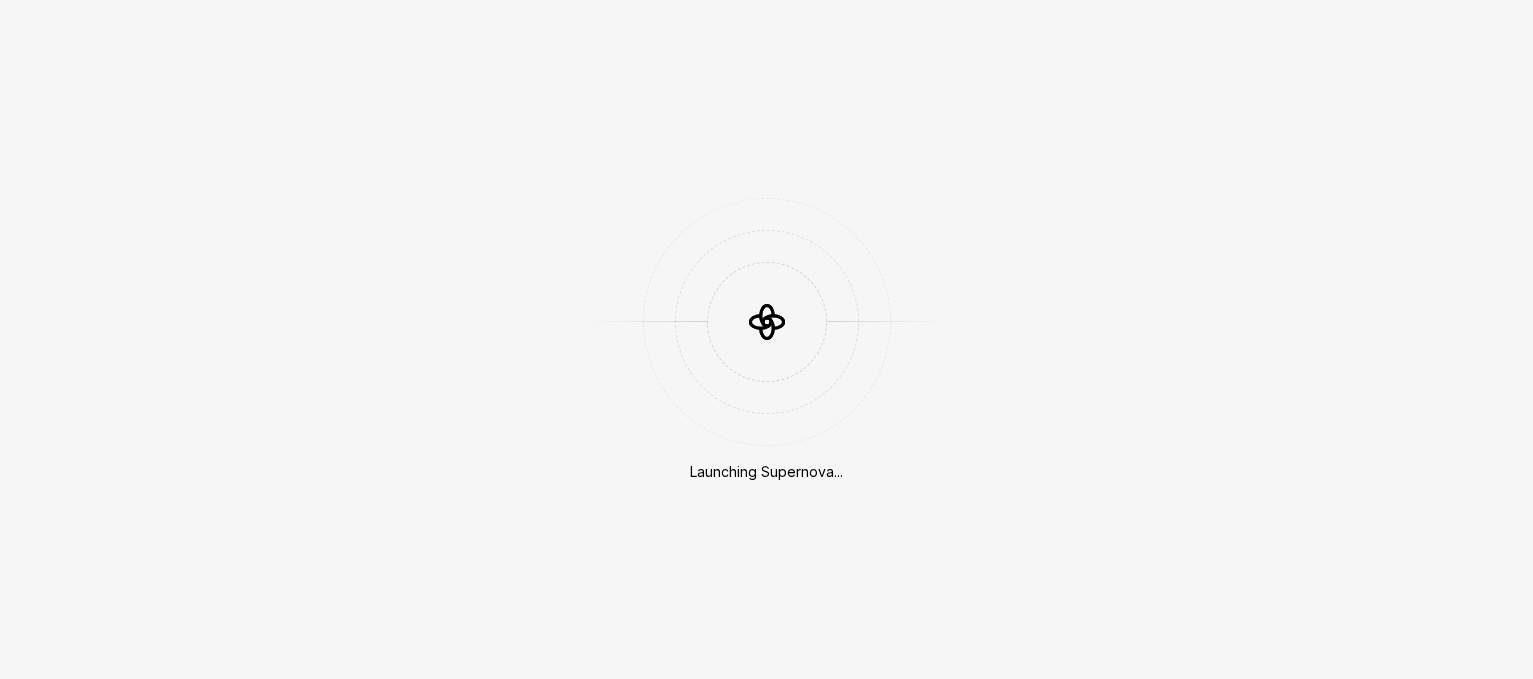 scroll, scrollTop: 0, scrollLeft: 0, axis: both 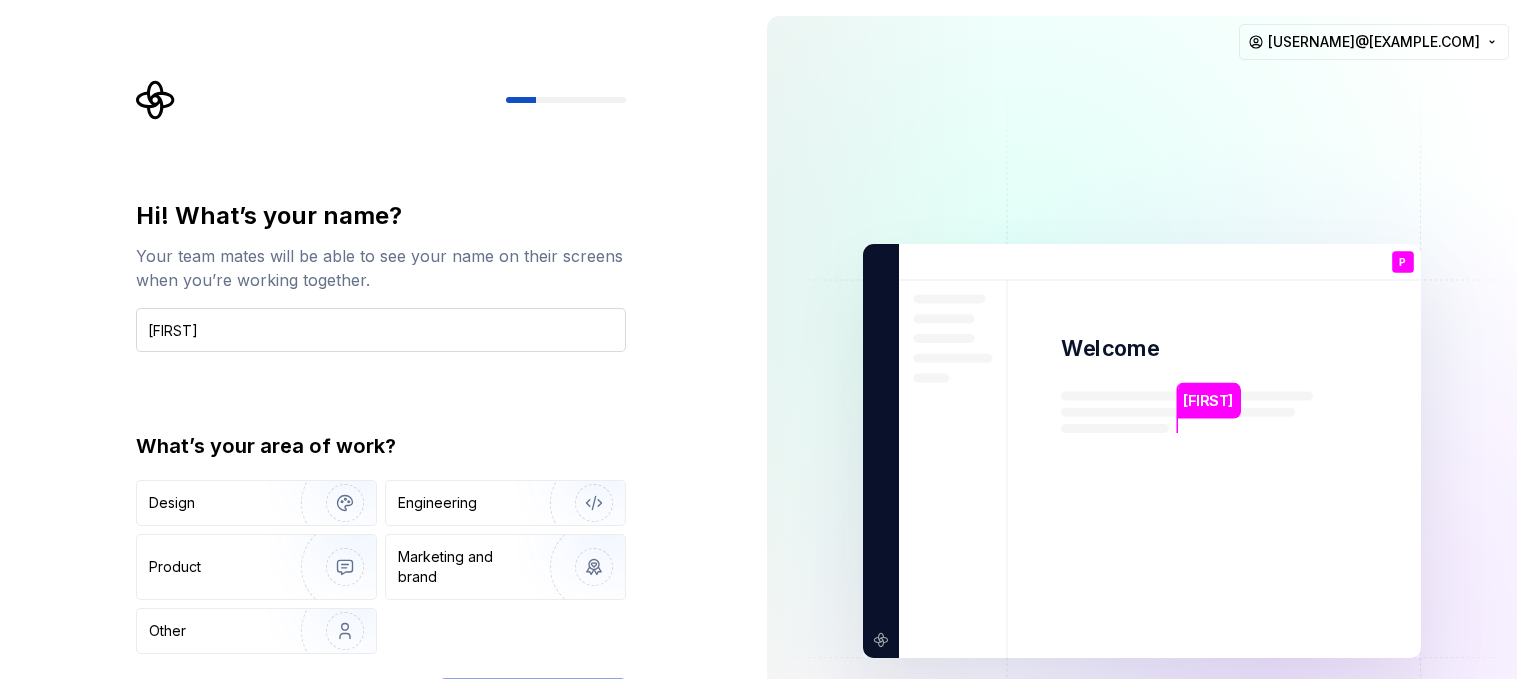 type on "[FIRST]" 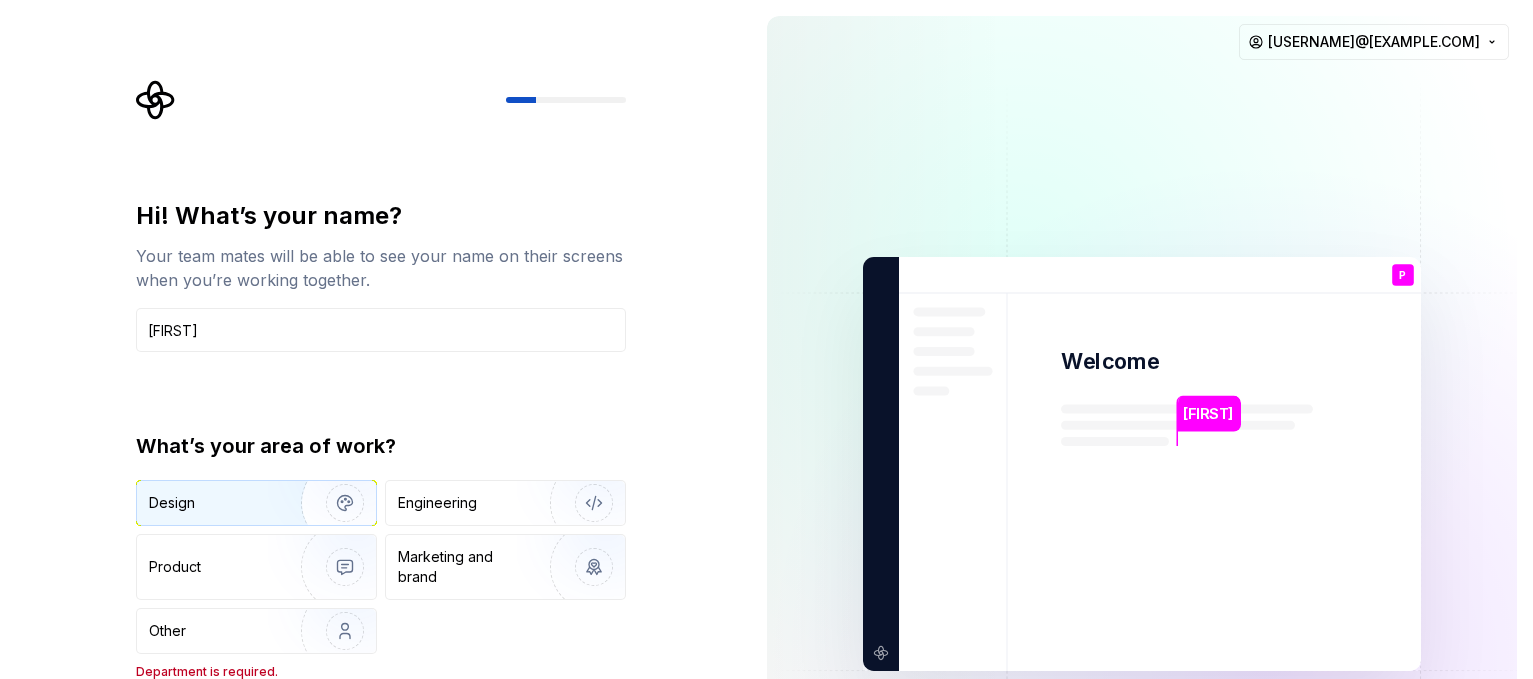 click on "Design" at bounding box center [212, 503] 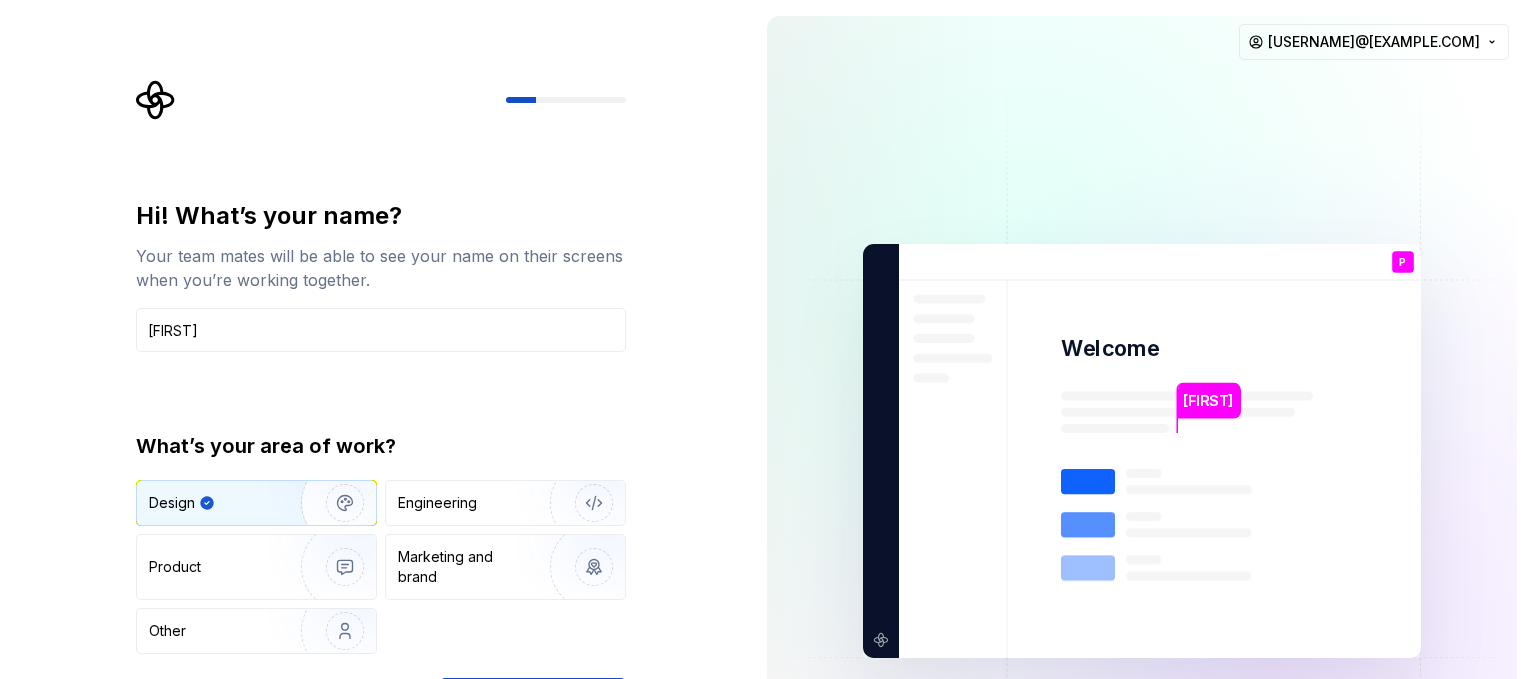 type on "Design" 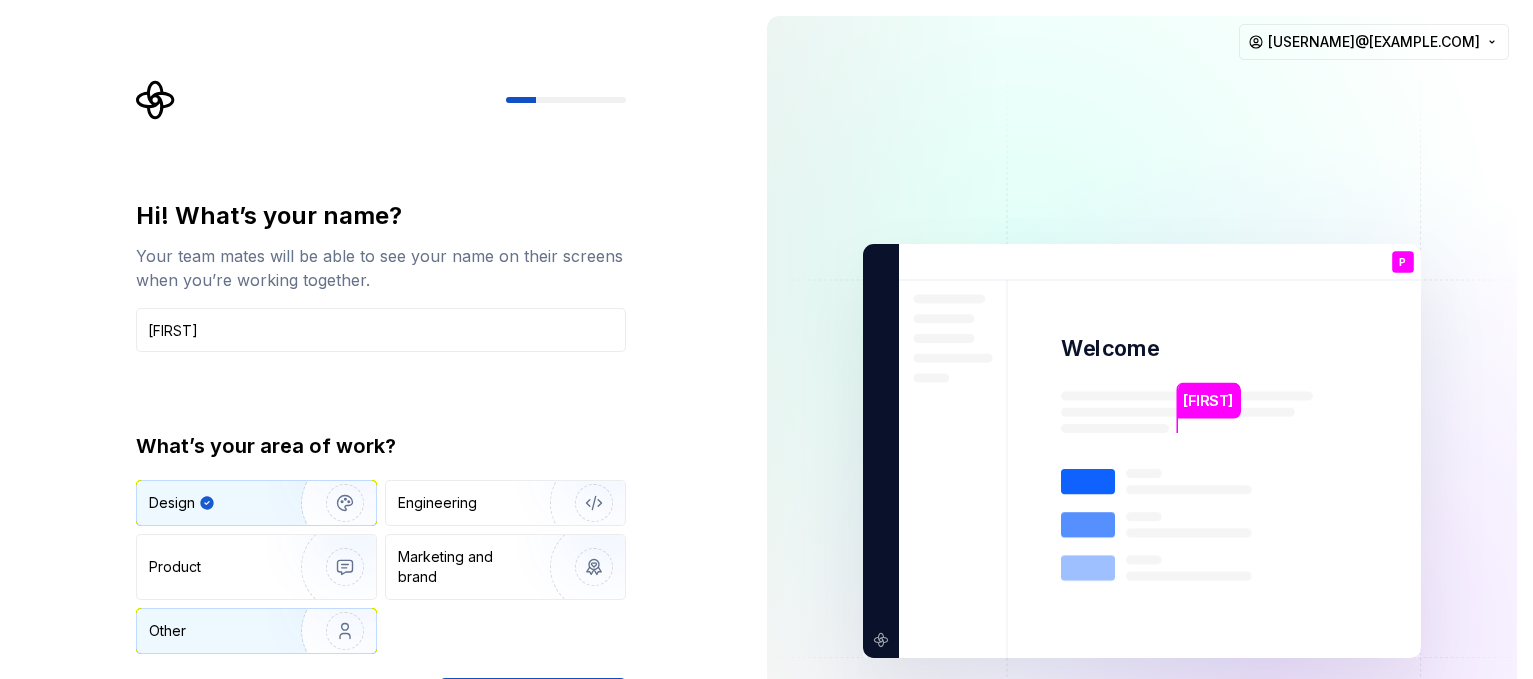 click on "Other" at bounding box center (207, 631) 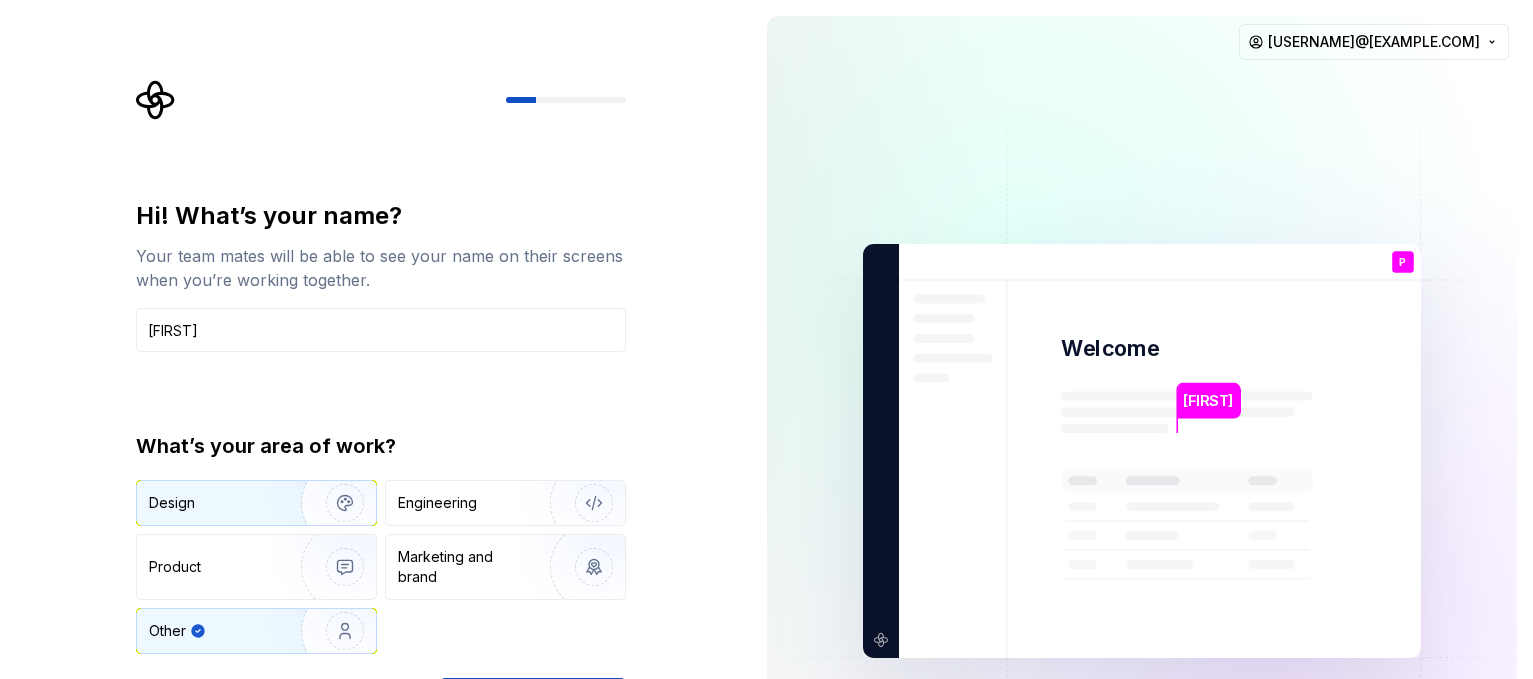 click on "Design" at bounding box center (212, 503) 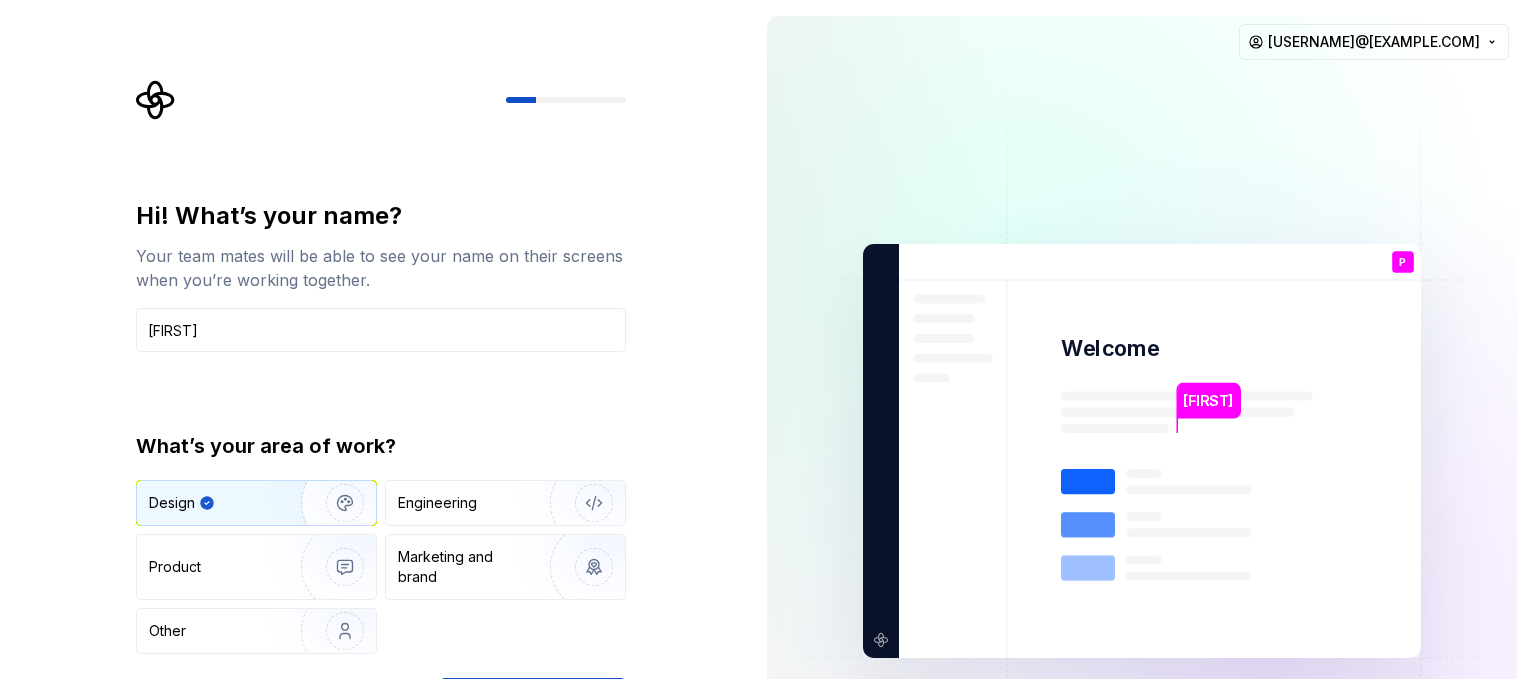 click at bounding box center [1142, 451] 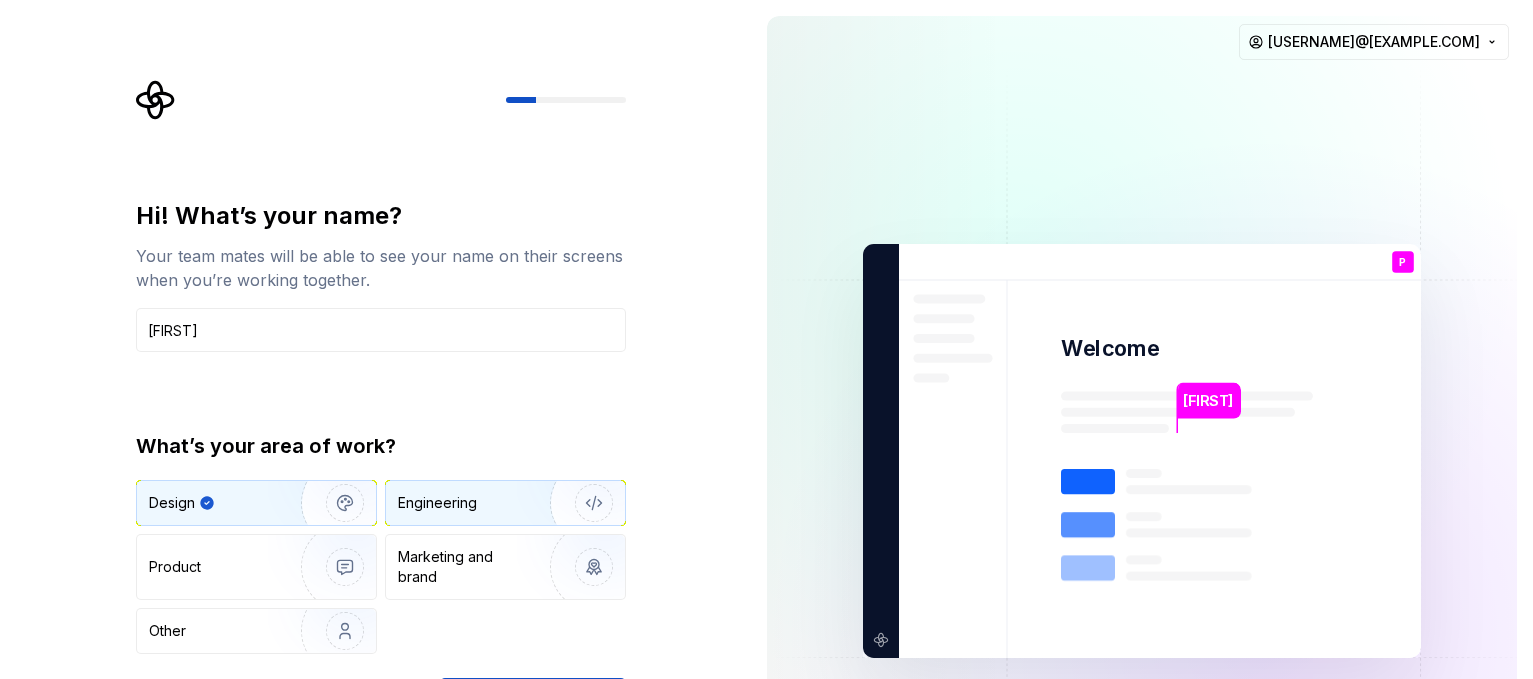 click at bounding box center [581, 503] 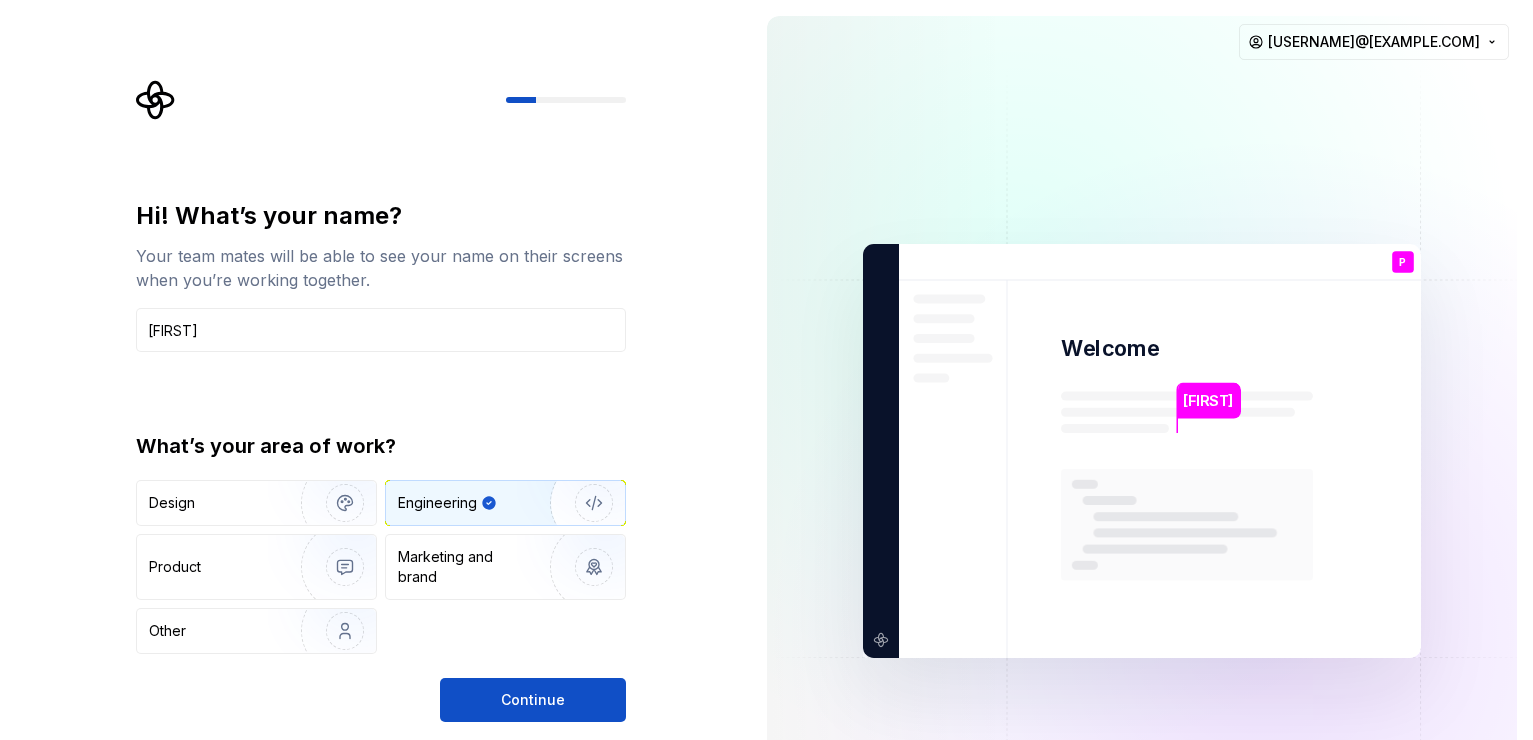 drag, startPoint x: 569, startPoint y: 711, endPoint x: 266, endPoint y: 702, distance: 303.13364 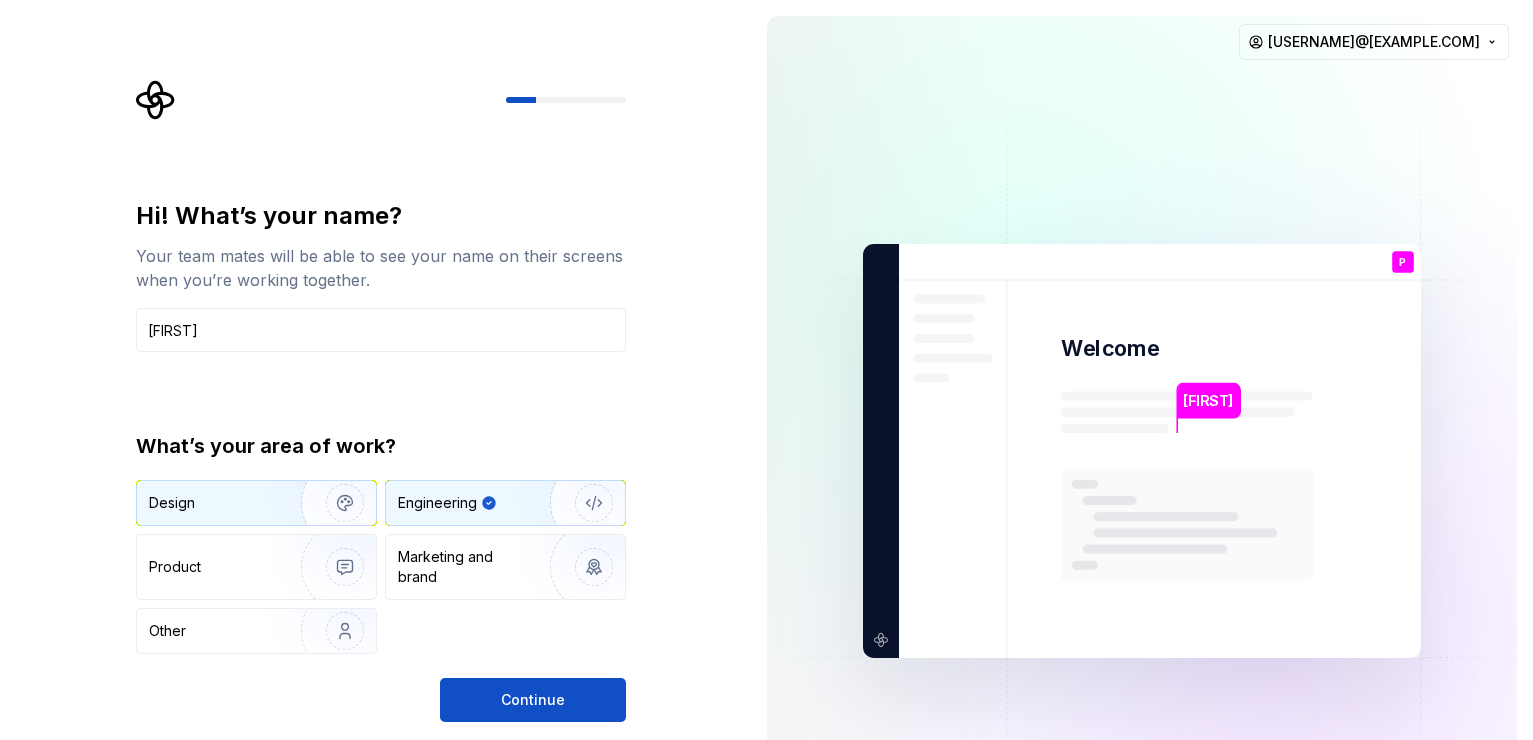 click at bounding box center [332, 503] 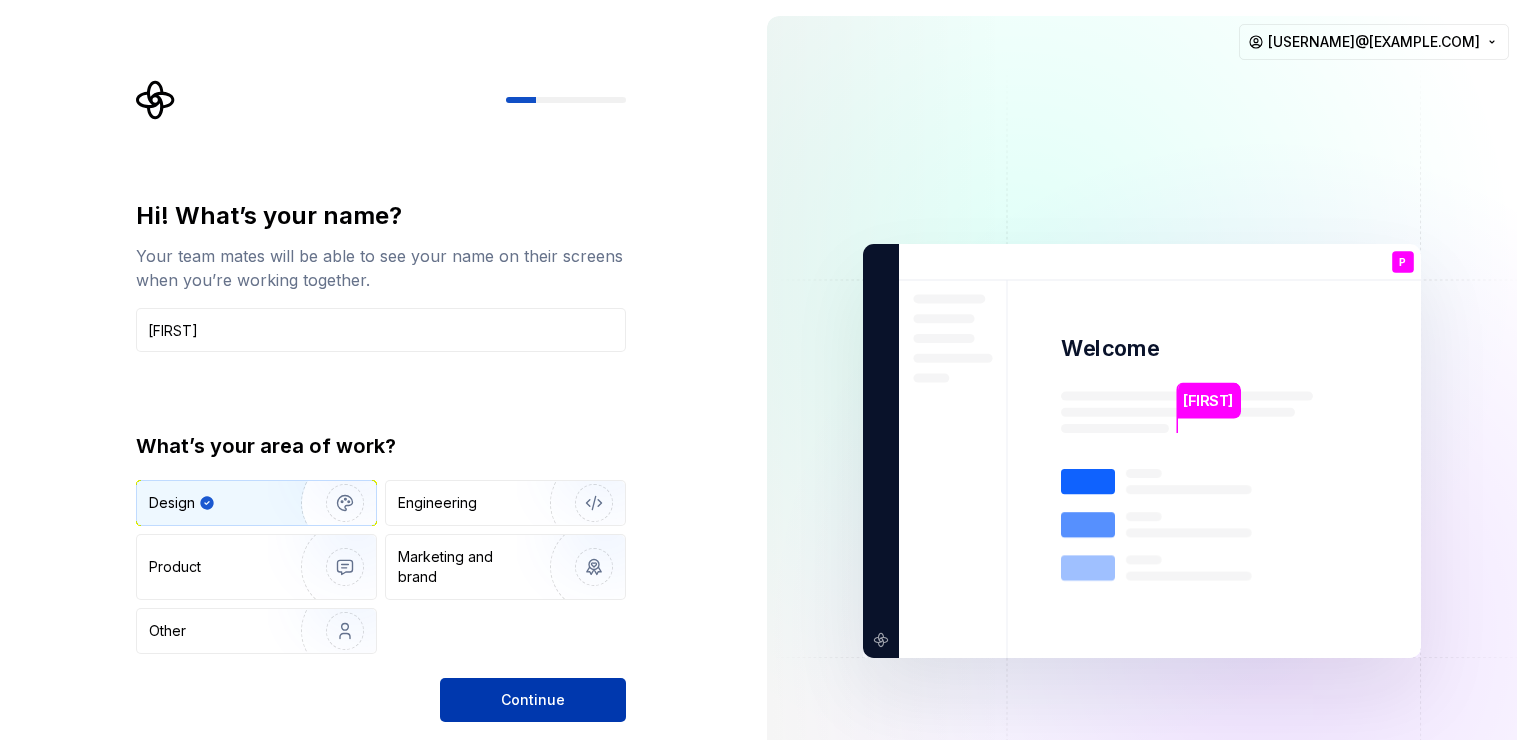 click on "Continue" at bounding box center [533, 700] 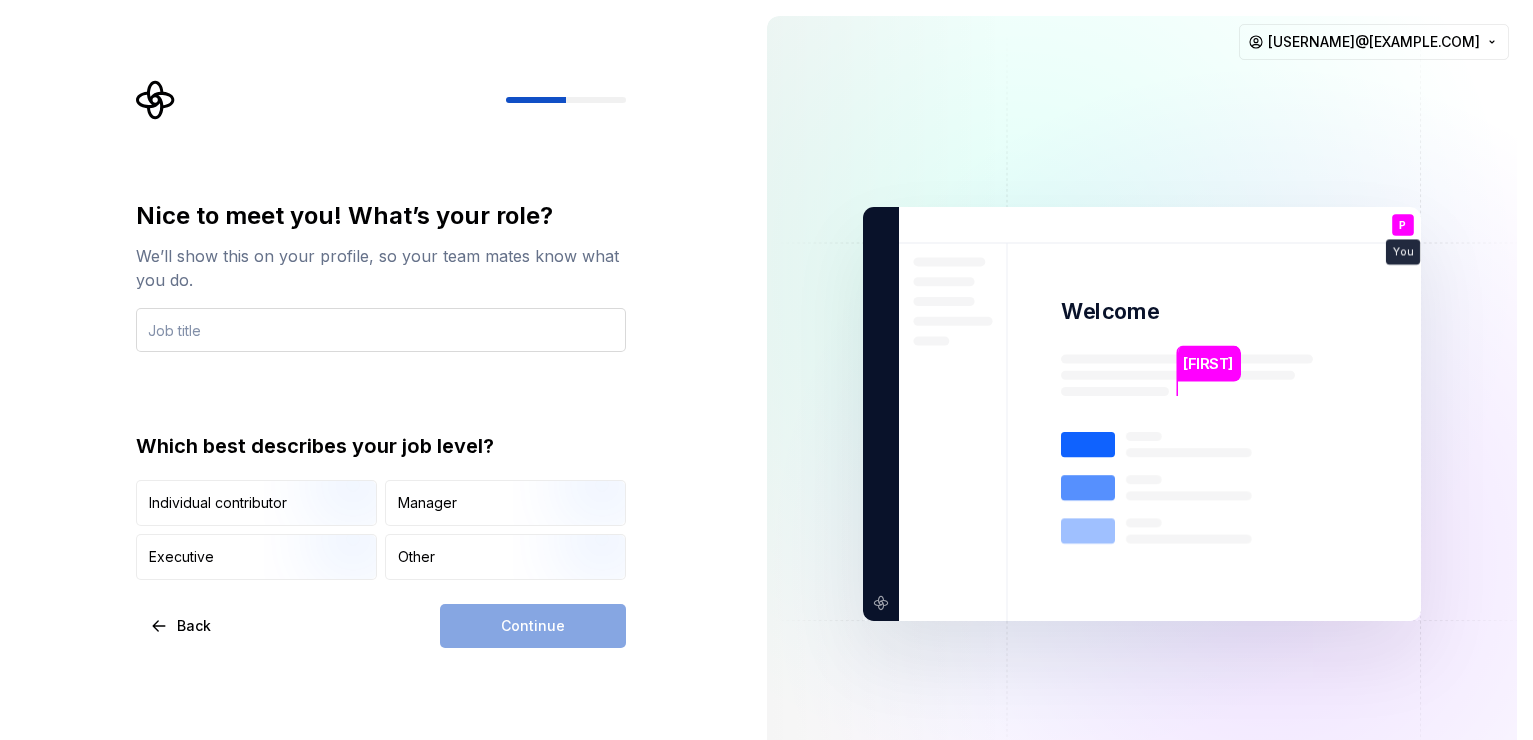 click at bounding box center [381, 330] 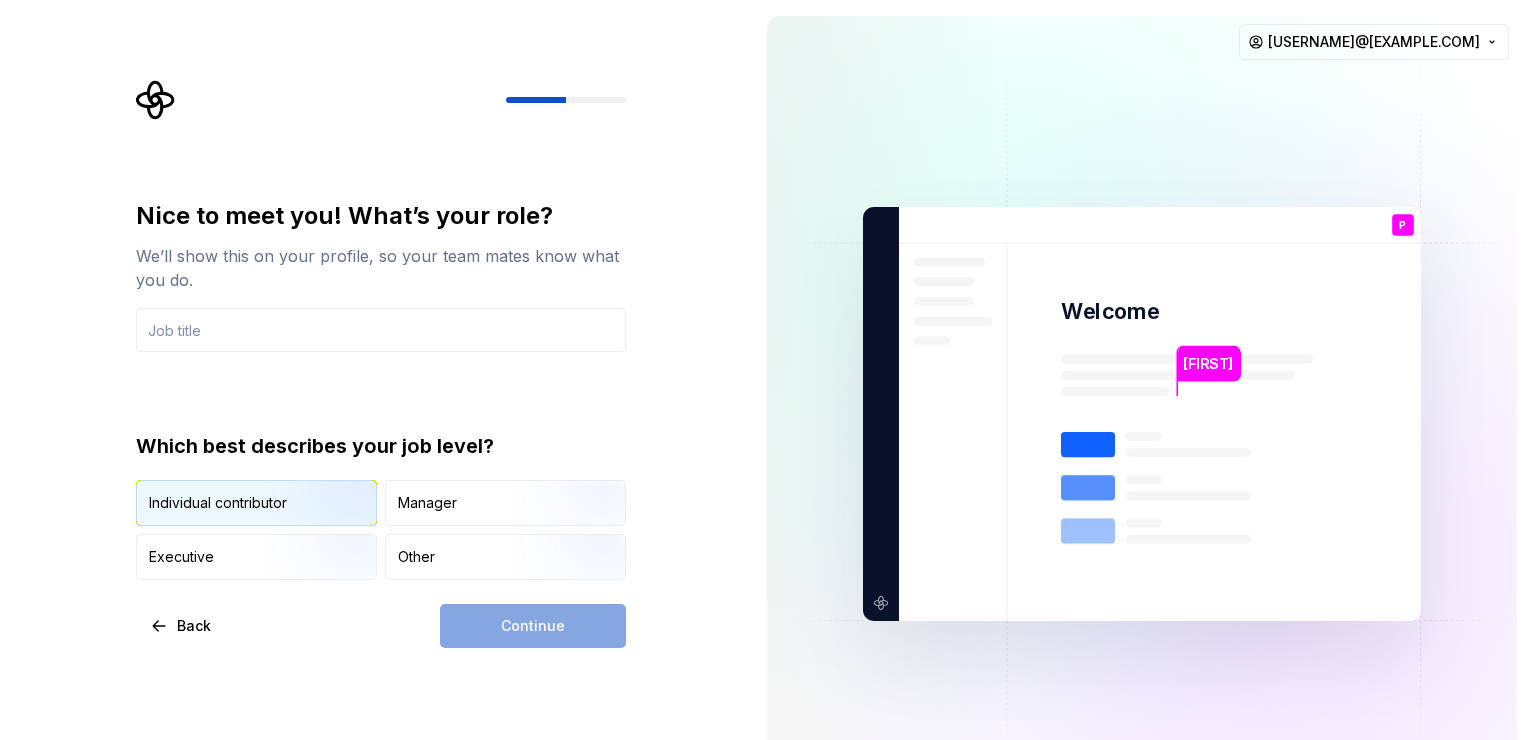 click on "Individual contributor" at bounding box center [218, 503] 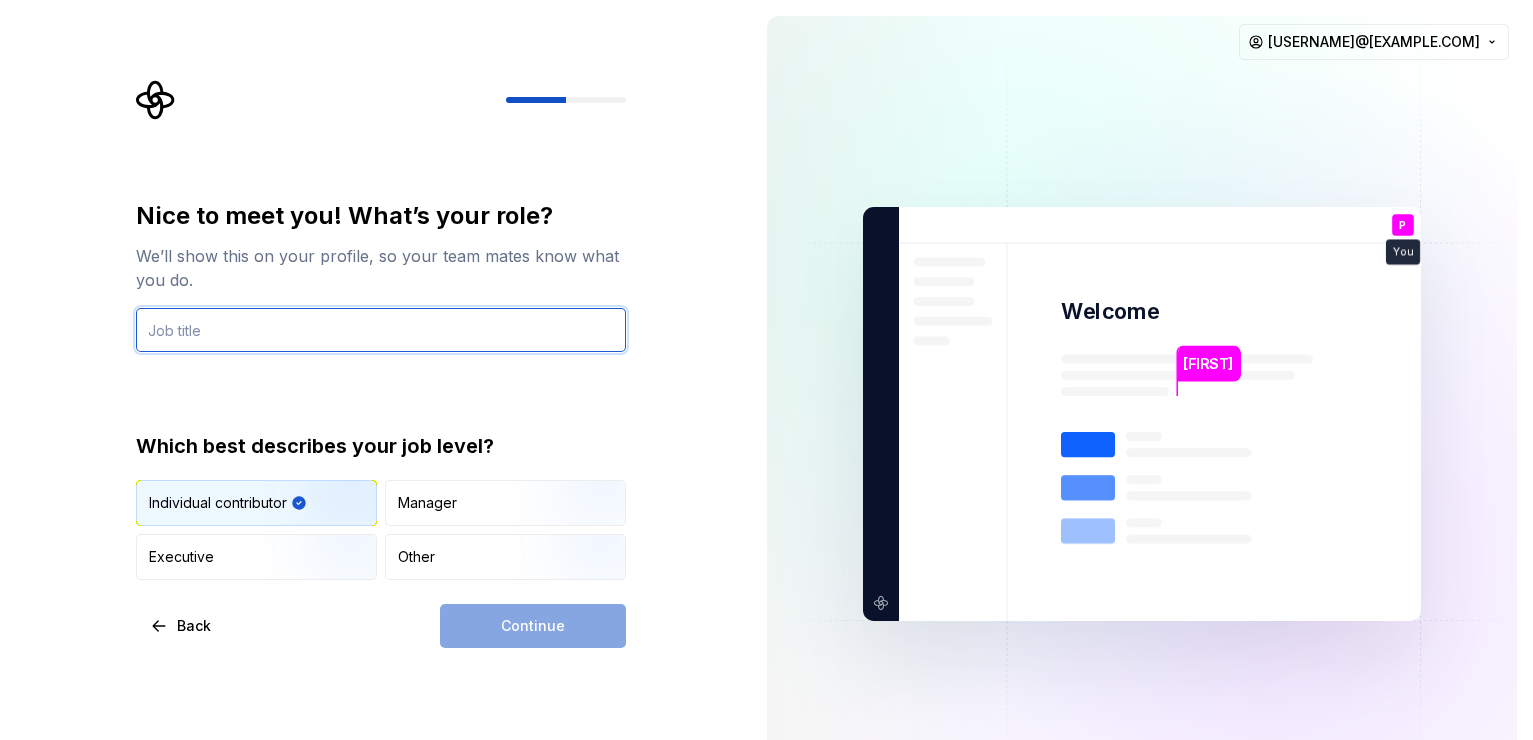 click at bounding box center [381, 330] 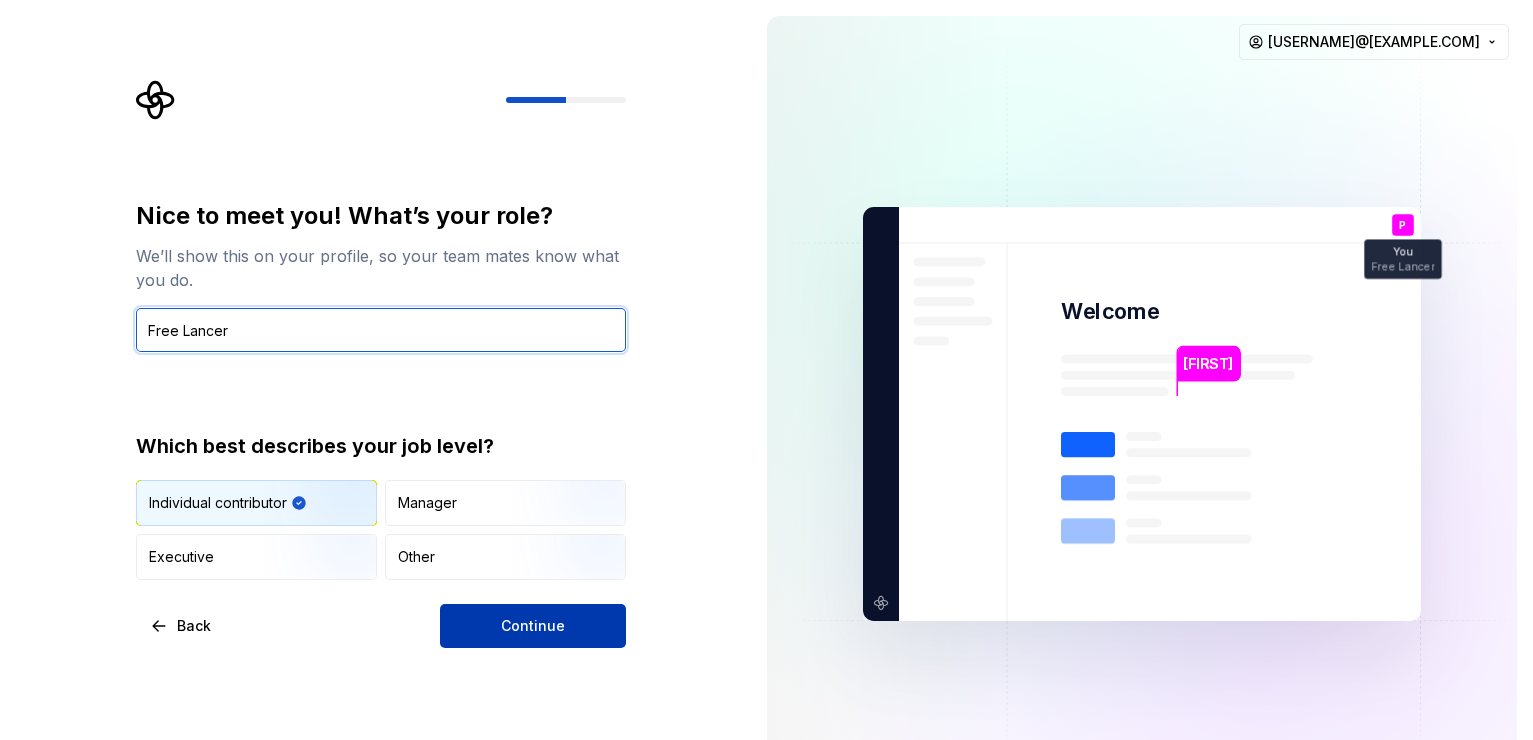 type on "Free Lancer" 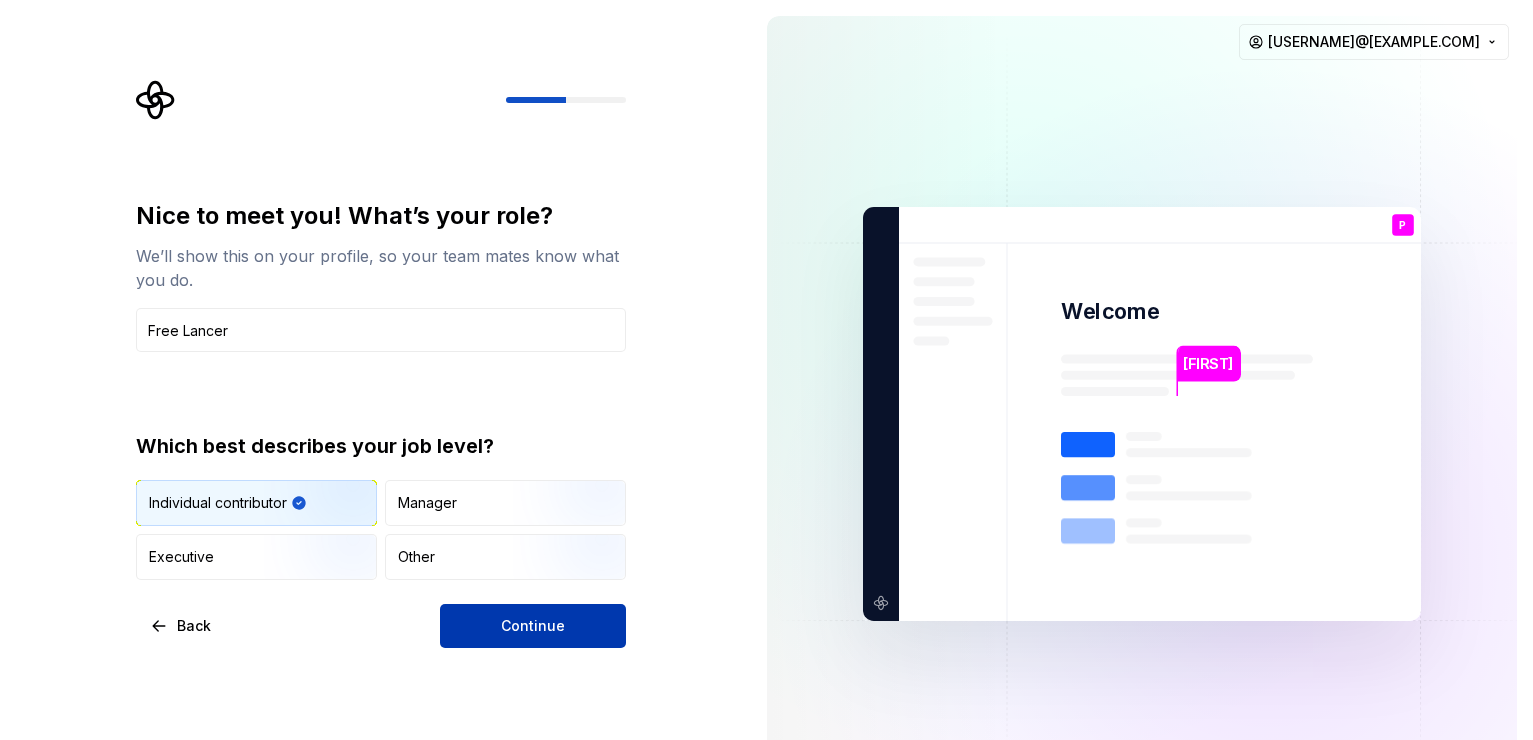 click on "Continue" at bounding box center (533, 626) 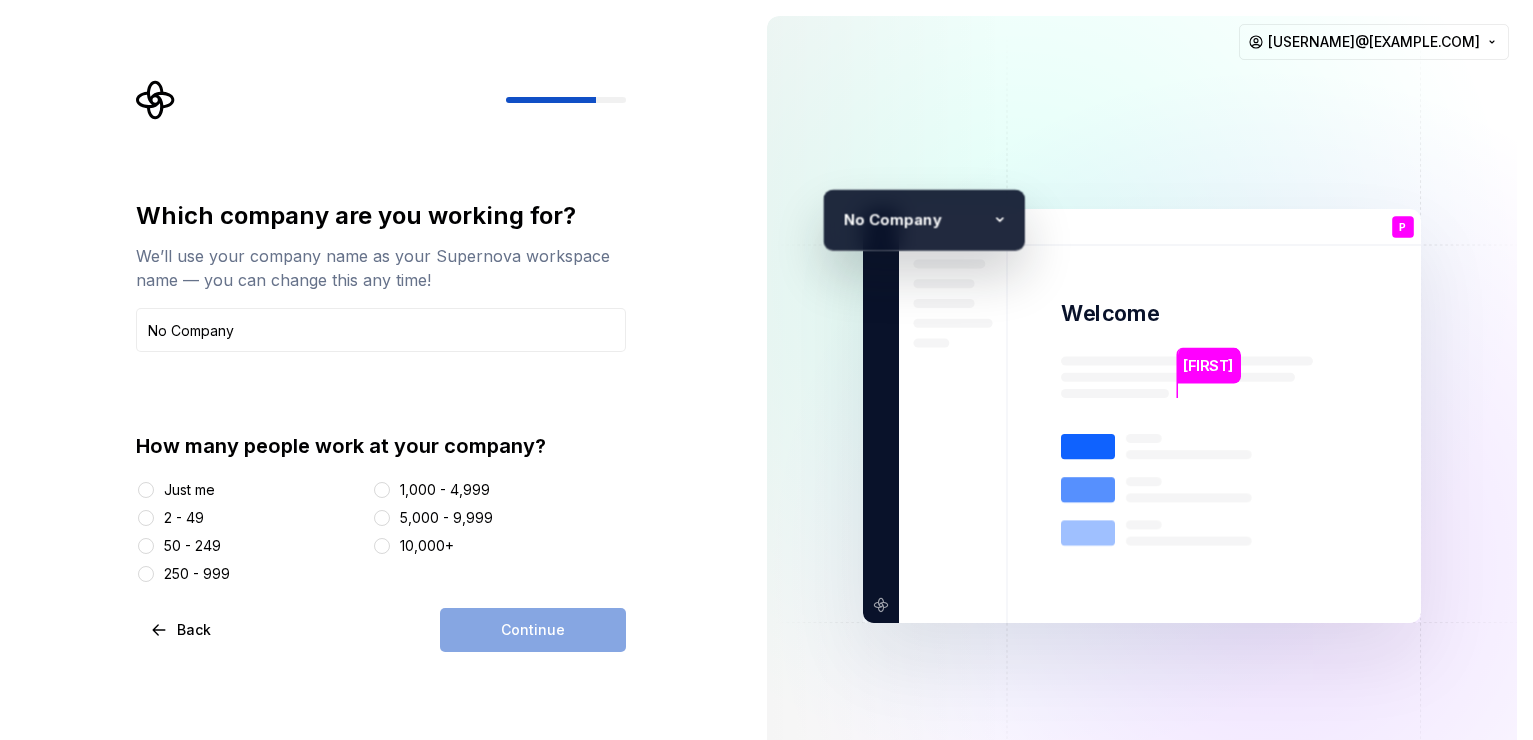 type on "No Company" 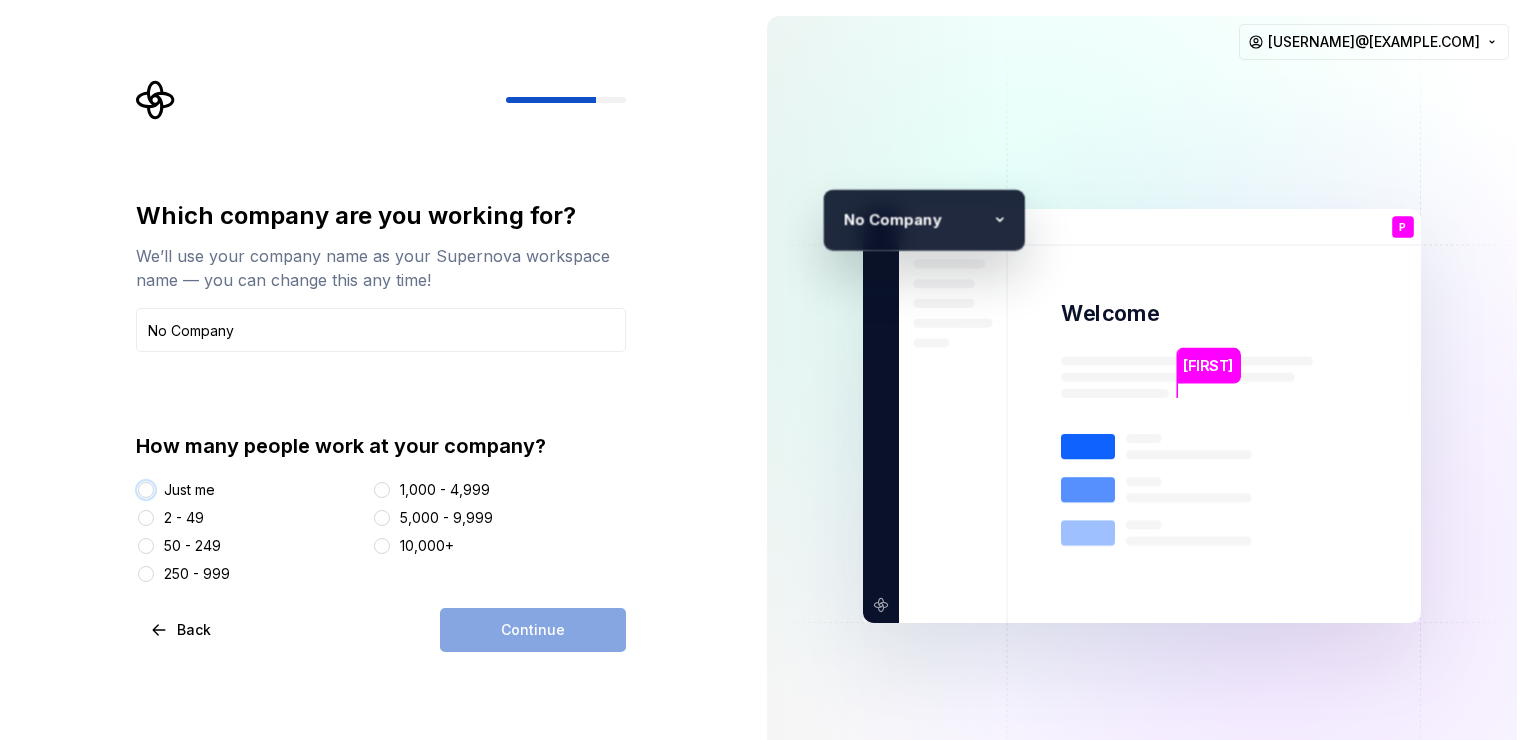 click on "Just me" at bounding box center [146, 490] 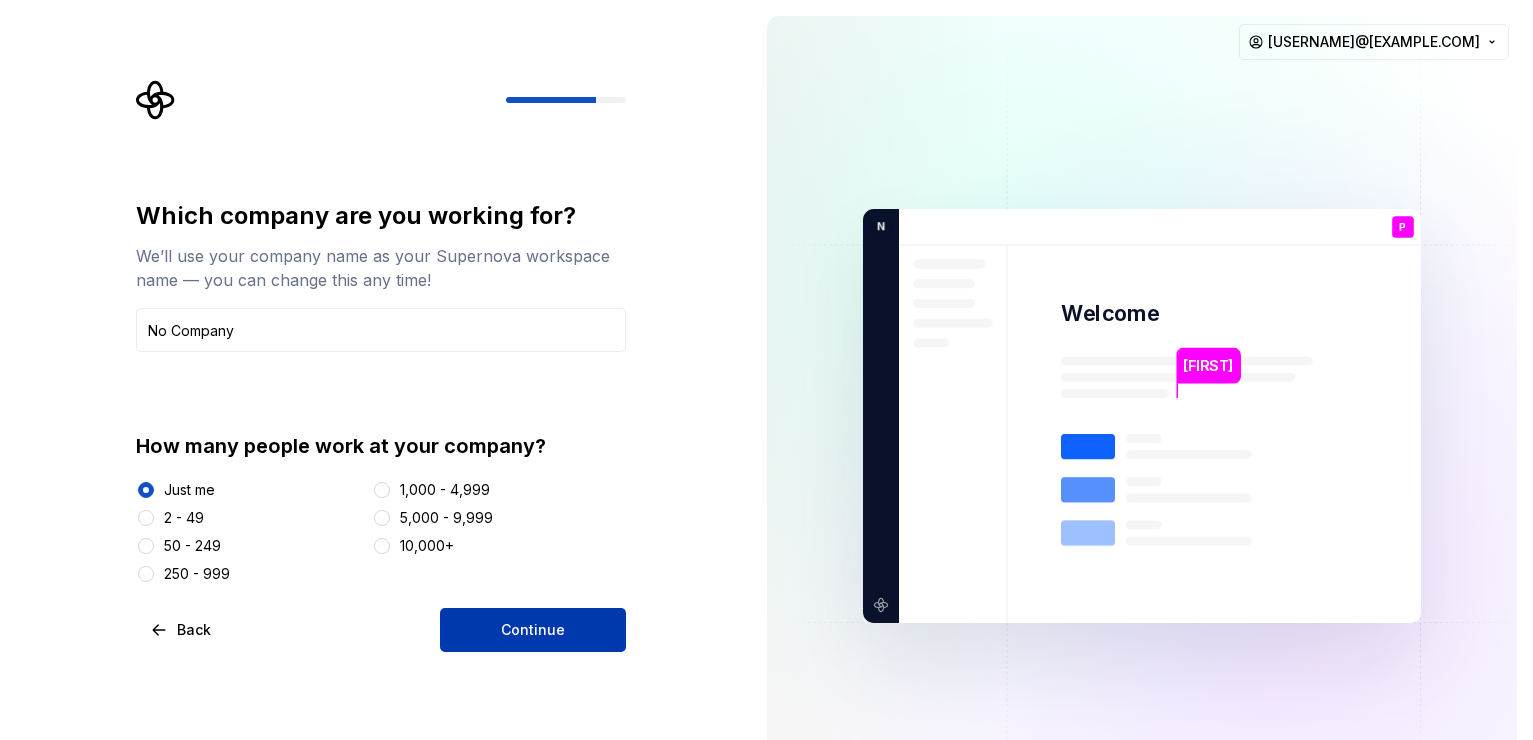 click on "Continue" at bounding box center [533, 630] 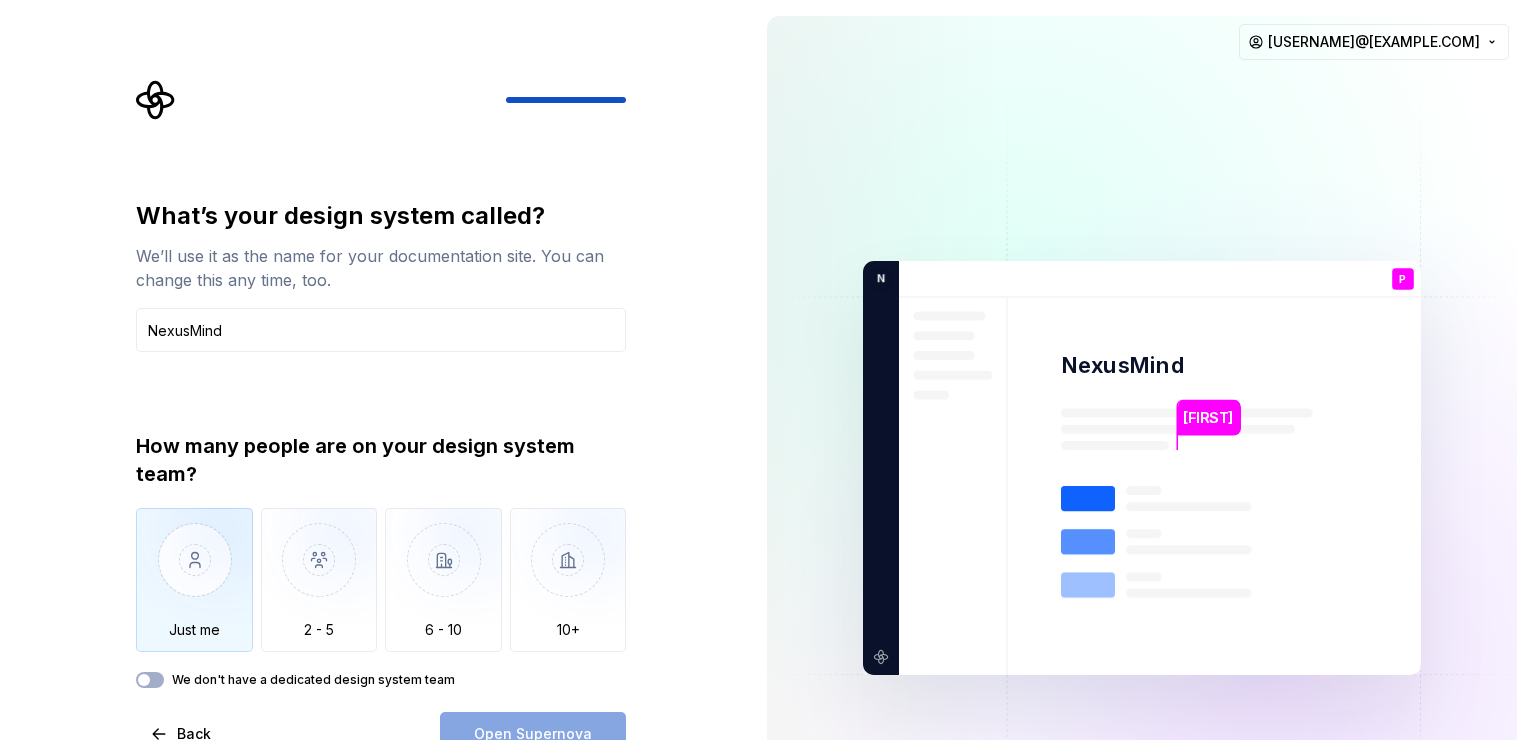type on "NexusMind" 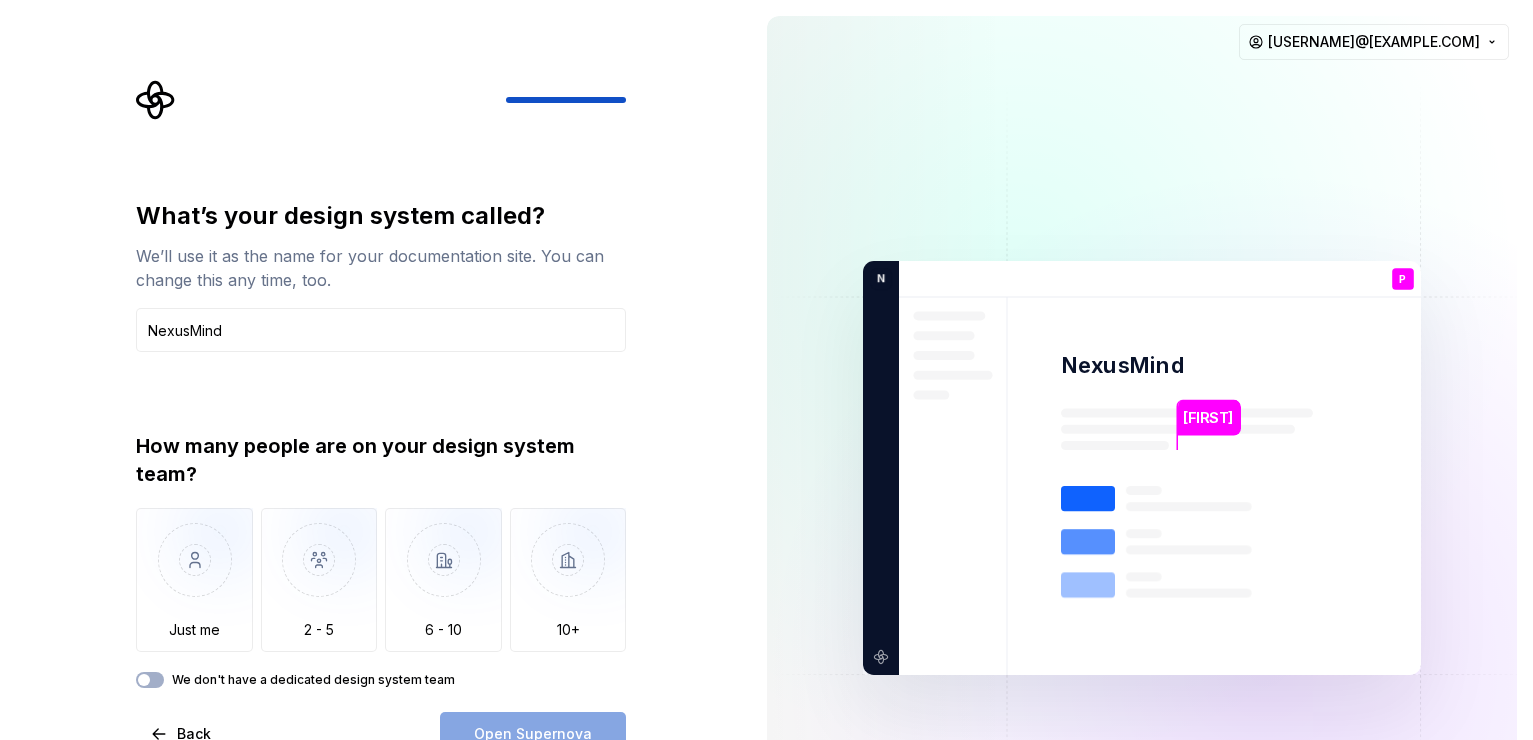 drag, startPoint x: 184, startPoint y: 594, endPoint x: 162, endPoint y: 686, distance: 94.59387 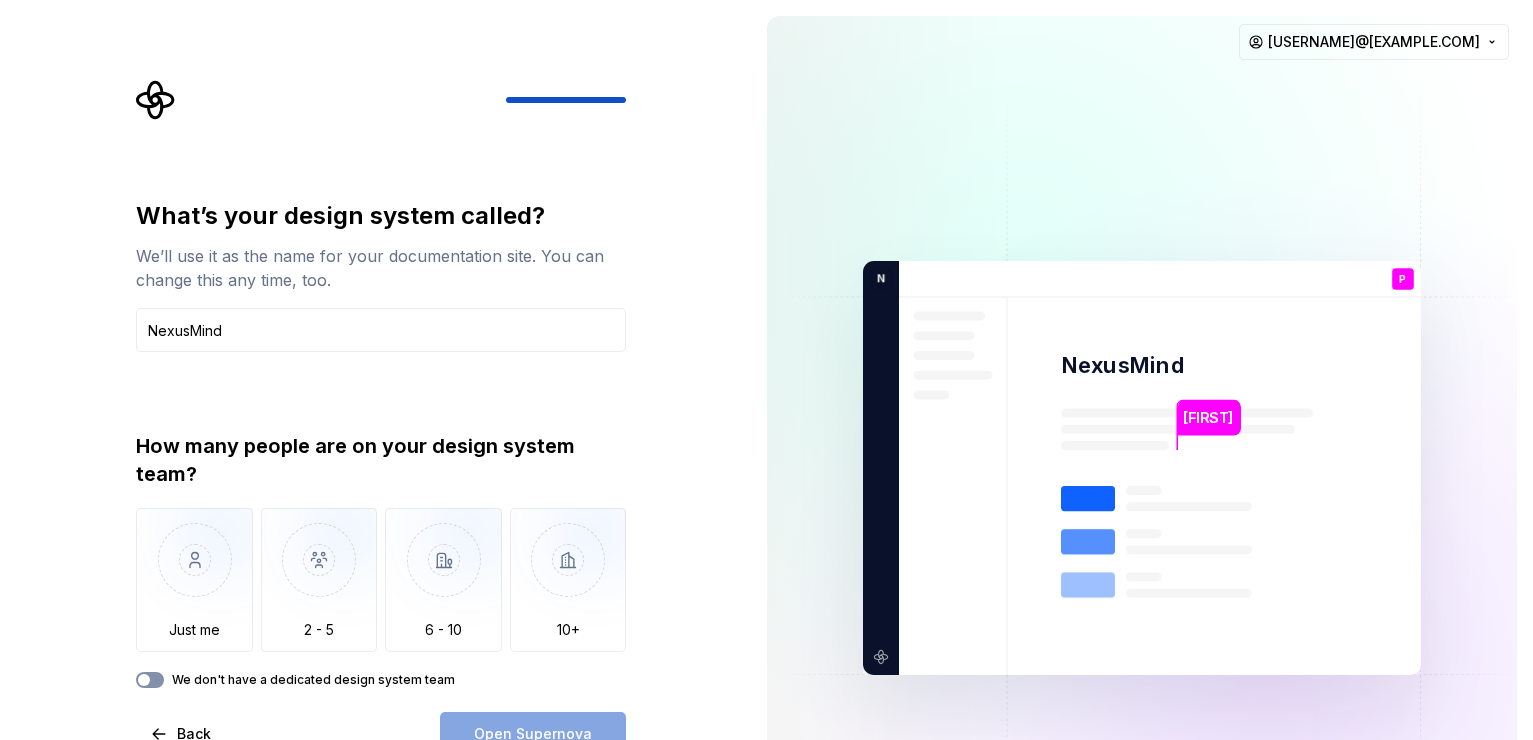 click on "We don't have a dedicated design system team" at bounding box center (150, 680) 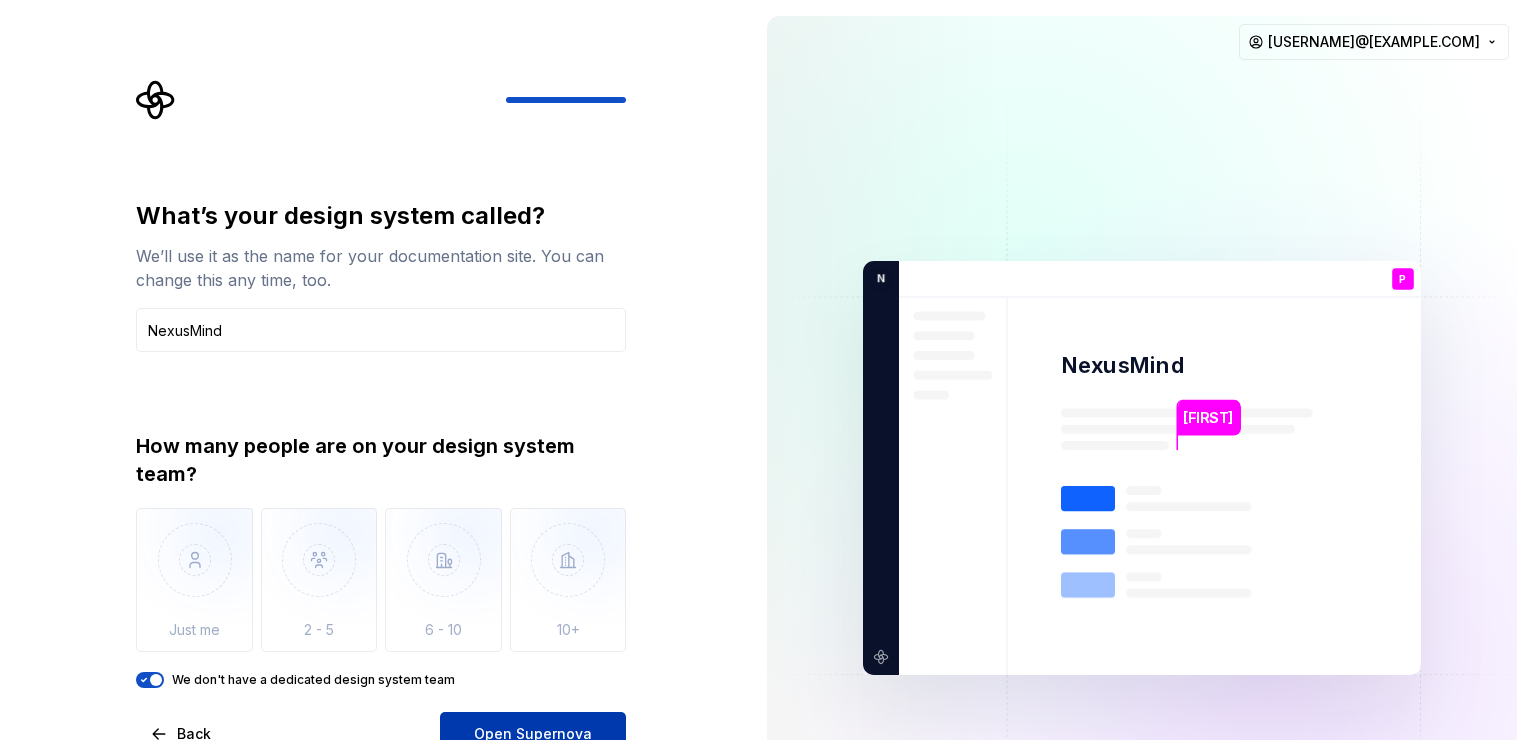 click on "Open Supernova" at bounding box center (533, 734) 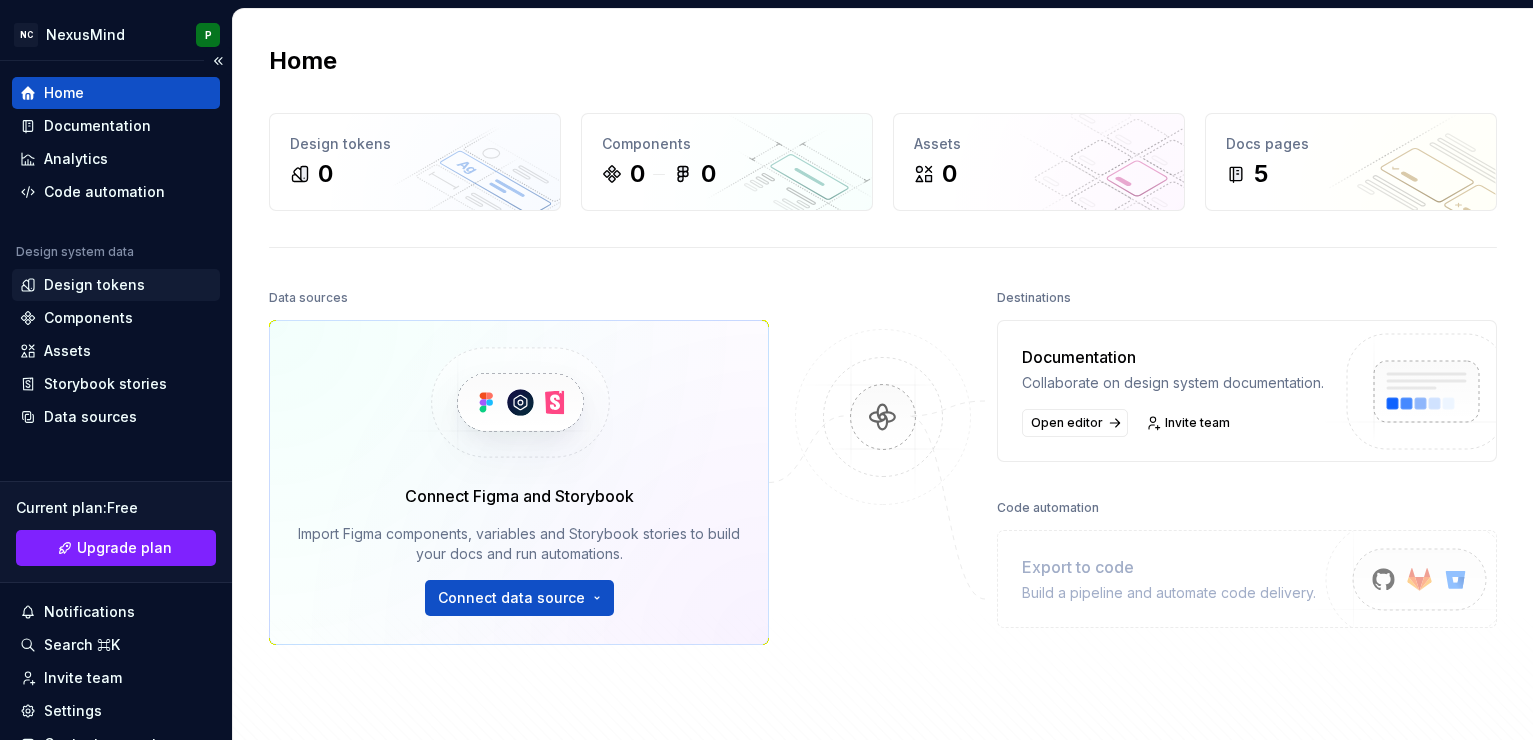 click on "Design tokens" at bounding box center (94, 285) 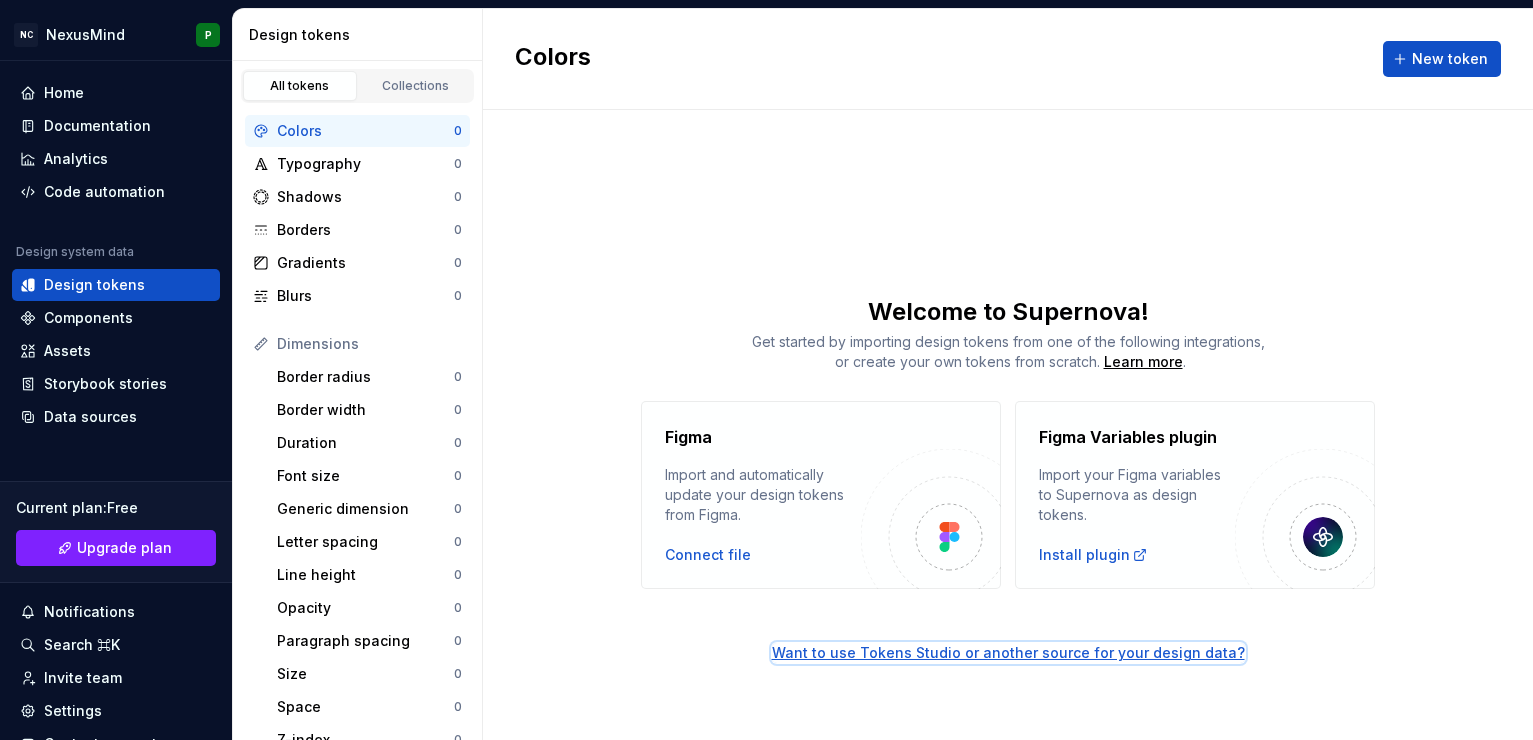 click on "Want to use Tokens Studio or another source for your design data?" at bounding box center [1008, 653] 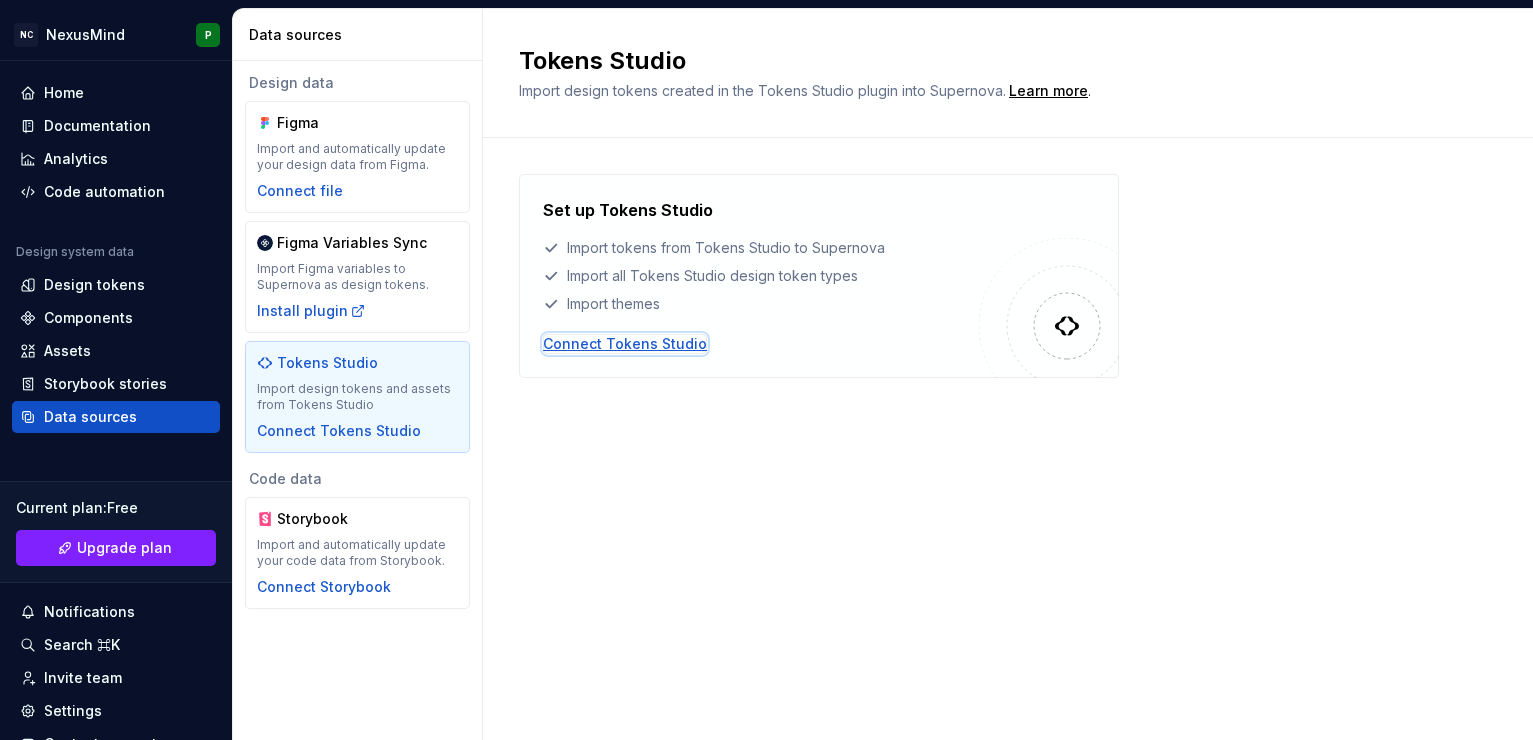 click on "Connect Tokens Studio" at bounding box center [625, 344] 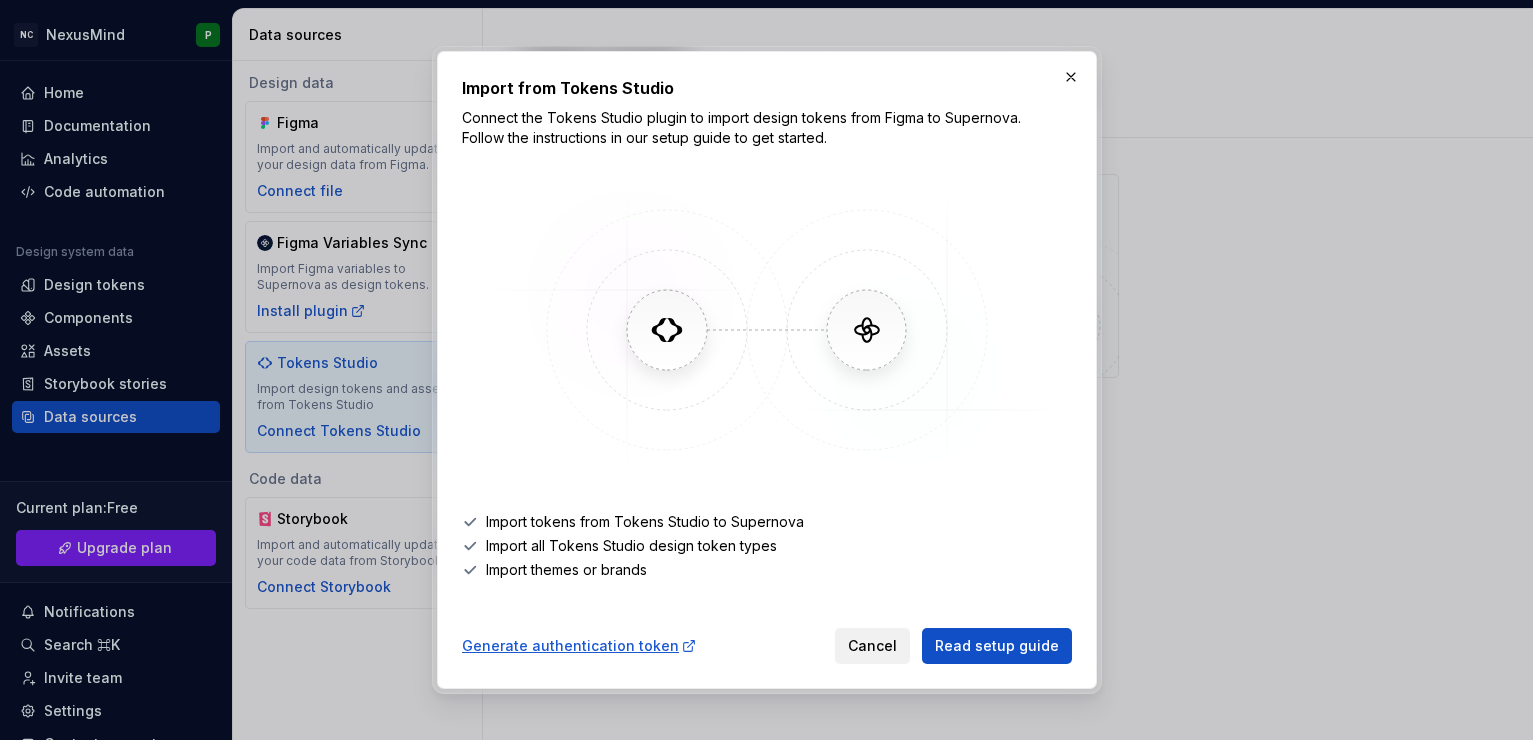 click on "Cancel" at bounding box center [872, 646] 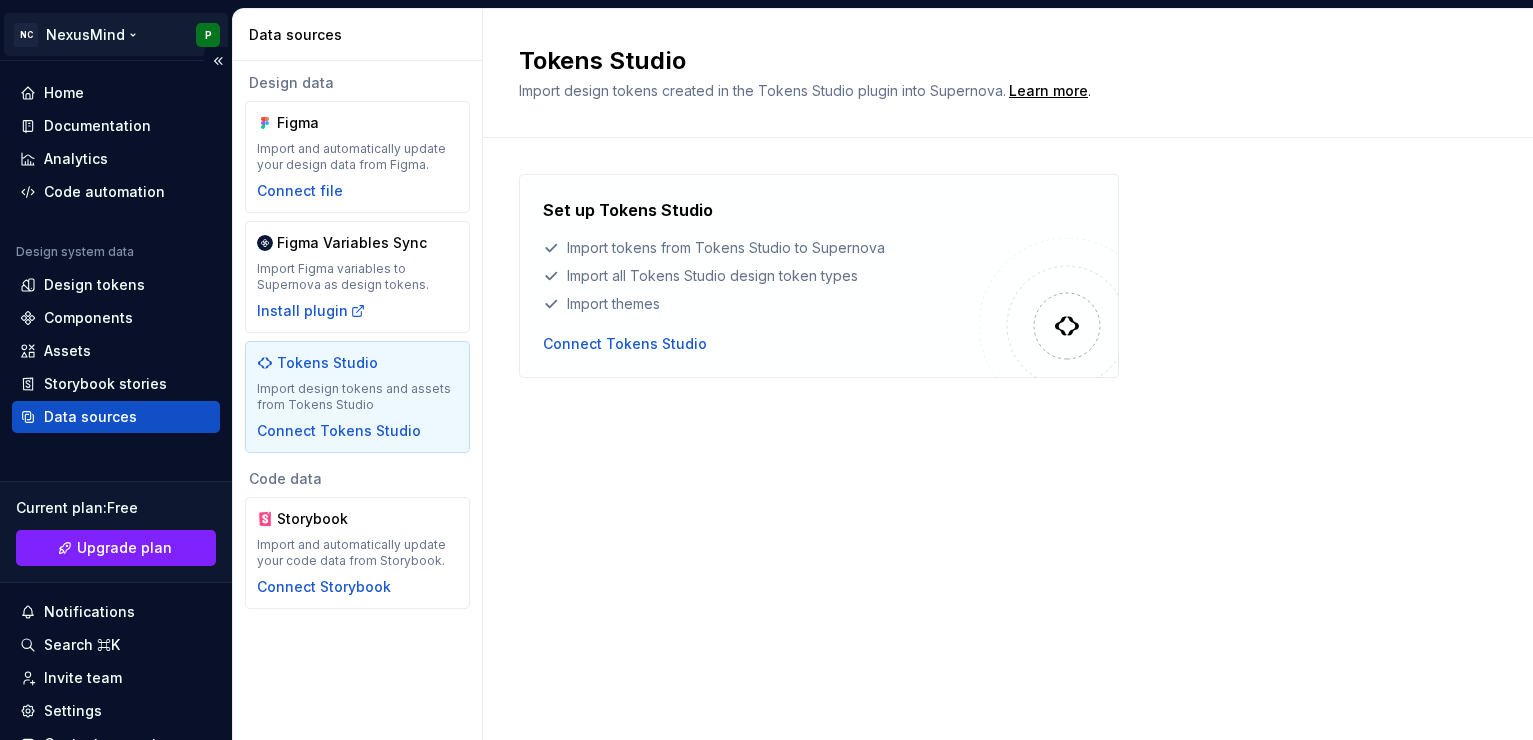 click on "NC NexusMind P Home Documentation Analytics Code automation Design system data Design tokens Components Assets Storybook stories Data sources Current plan :  Free Upgrade plan Notifications Search ⌘K Invite team Settings Contact support Help Data sources Design data Figma Import and automatically update your design data from Figma. Connect file Figma Variables Sync Import Figma variables to Supernova as design tokens. Install plugin Tokens Studio Import design tokens and assets from Tokens Studio Connect Tokens Studio Code data Storybook Import and automatically update your code data from Storybook. Connect Storybook Tokens Studio Import design tokens created in the Tokens Studio plugin into Supernova.   Learn more . Set up Tokens Studio Import tokens from Tokens Studio to Supernova Import all Tokens Studio design token types Import themes Connect Tokens Studio" at bounding box center [766, 370] 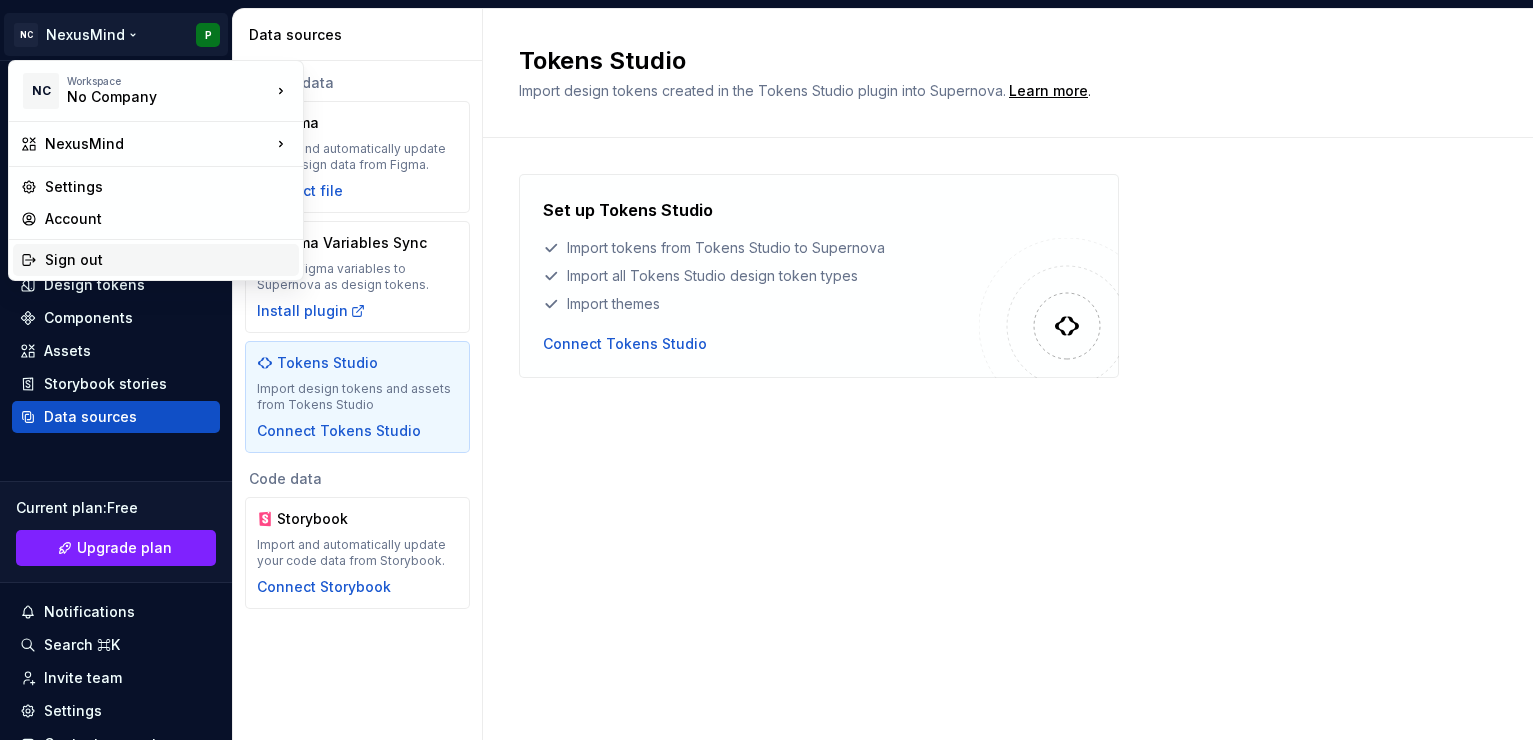 click on "Sign out" at bounding box center [156, 260] 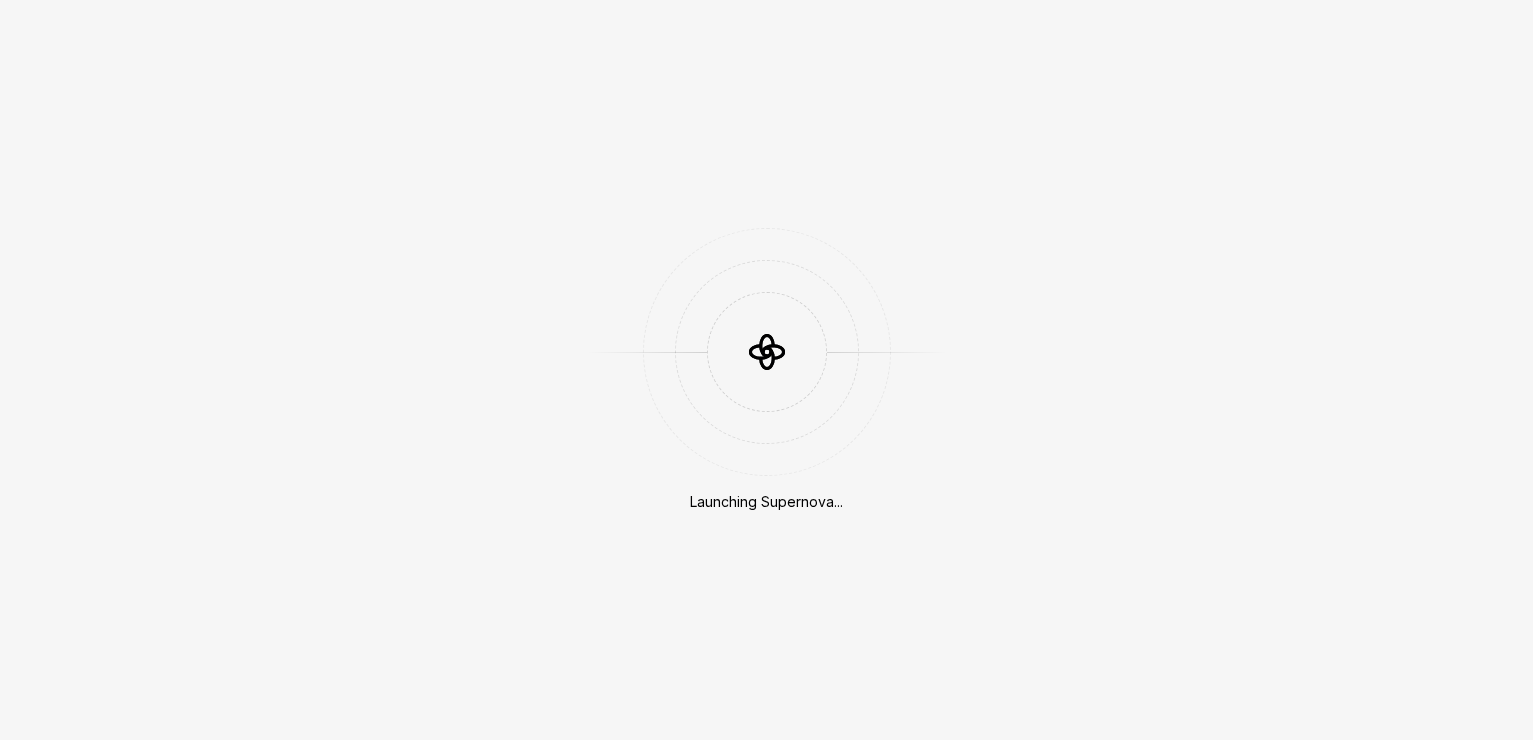 scroll, scrollTop: 0, scrollLeft: 0, axis: both 